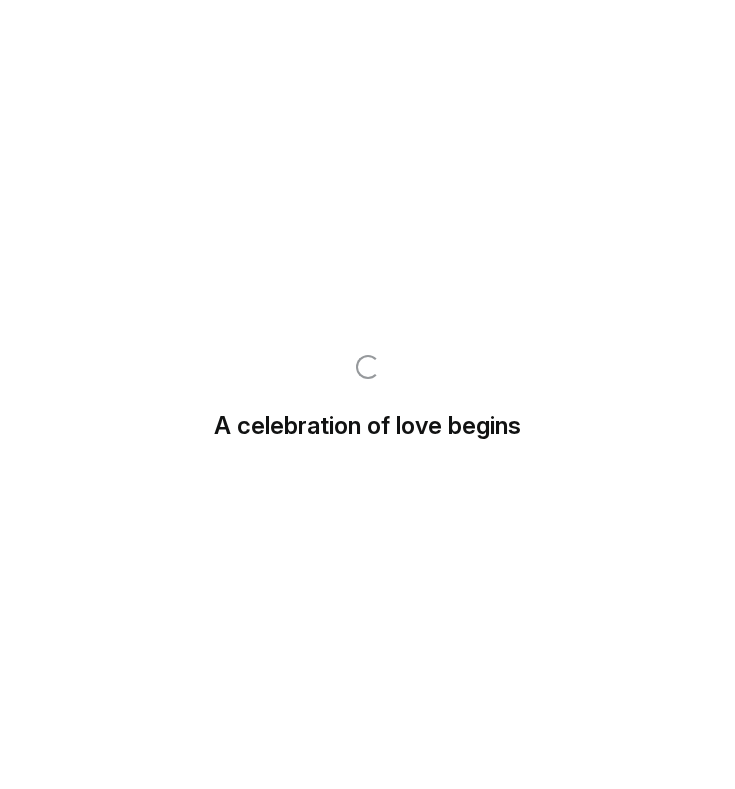 scroll, scrollTop: 0, scrollLeft: 0, axis: both 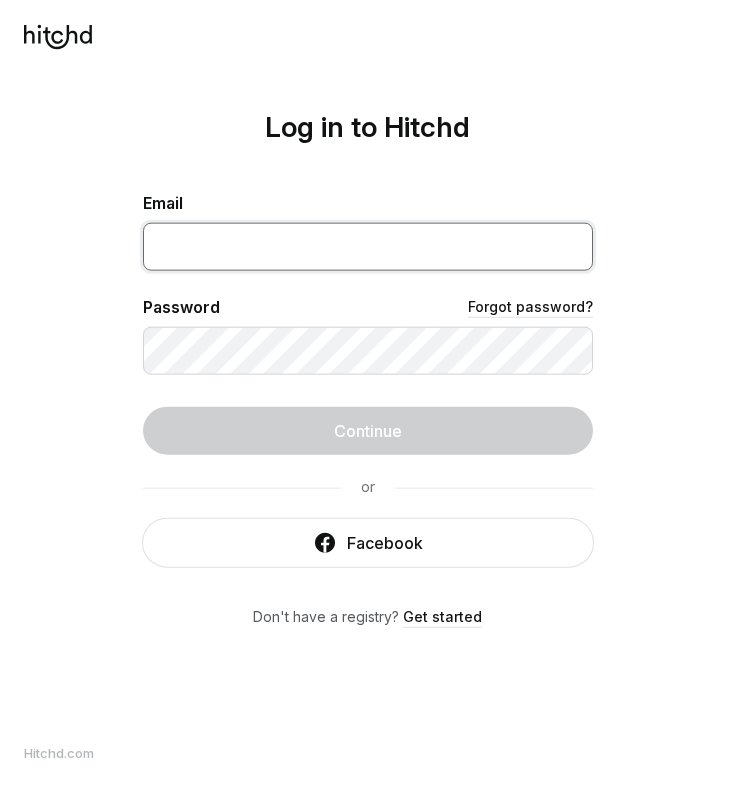 click at bounding box center (368, 246) 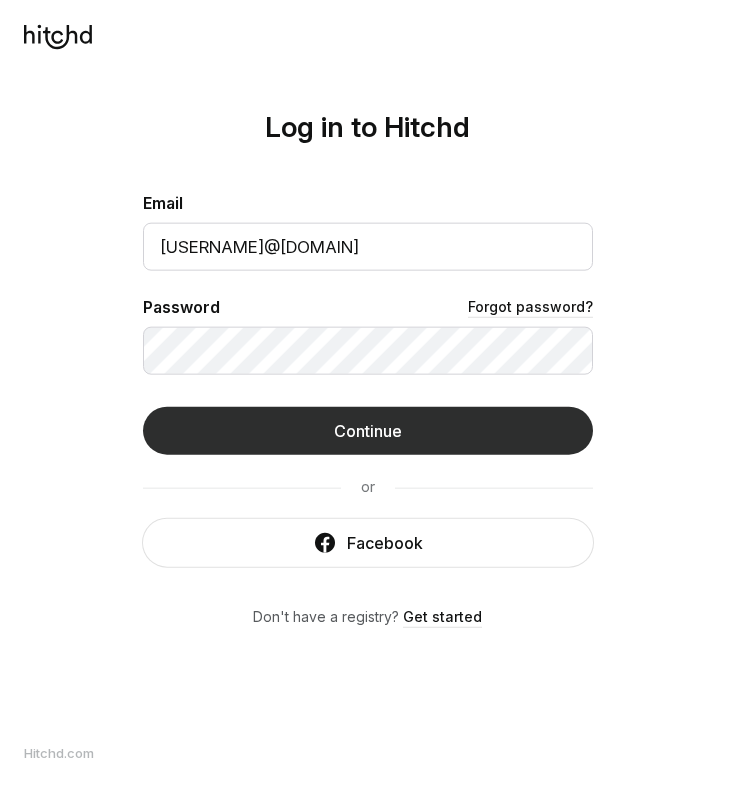 click on "Continue" at bounding box center (368, 430) 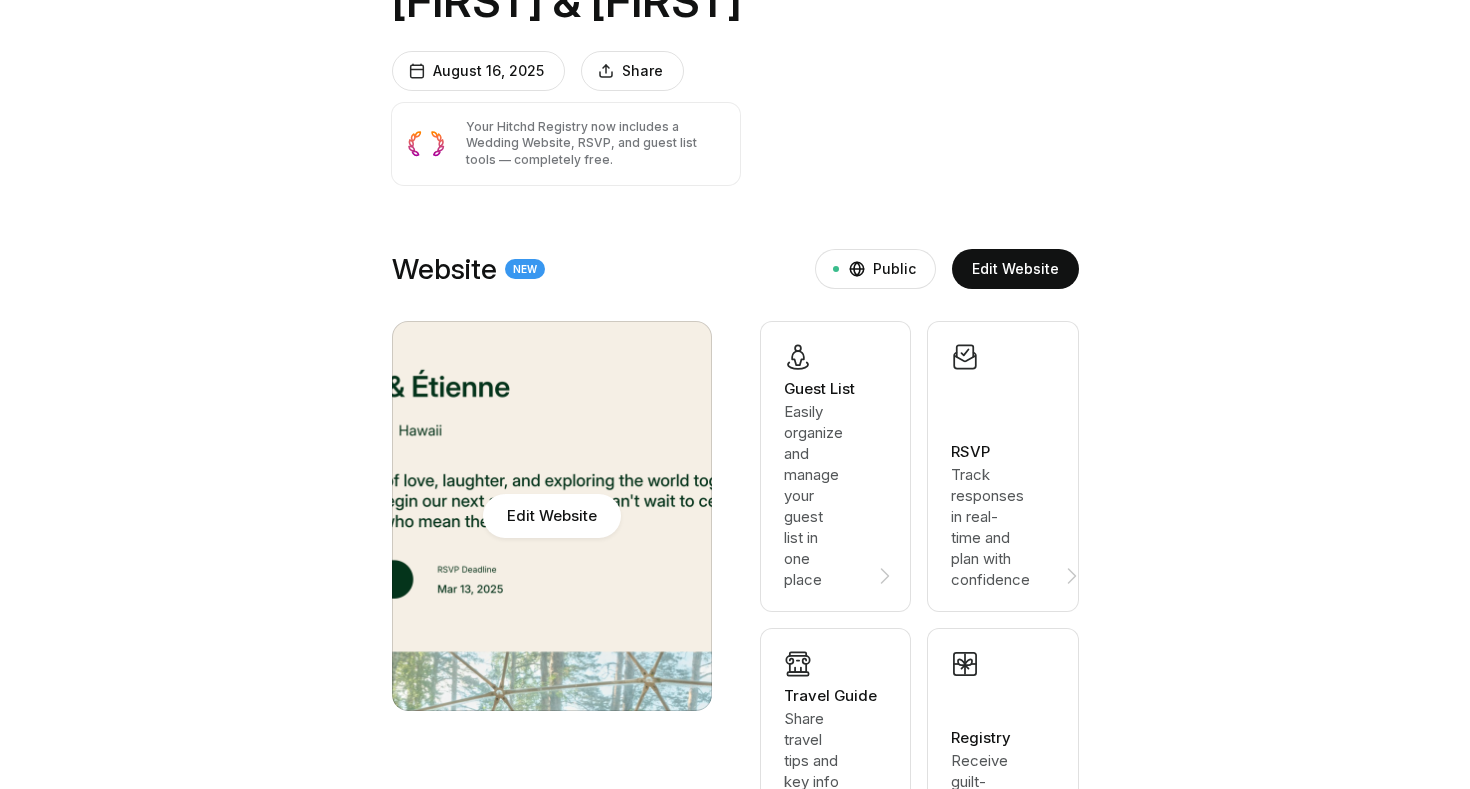 scroll, scrollTop: 185, scrollLeft: 0, axis: vertical 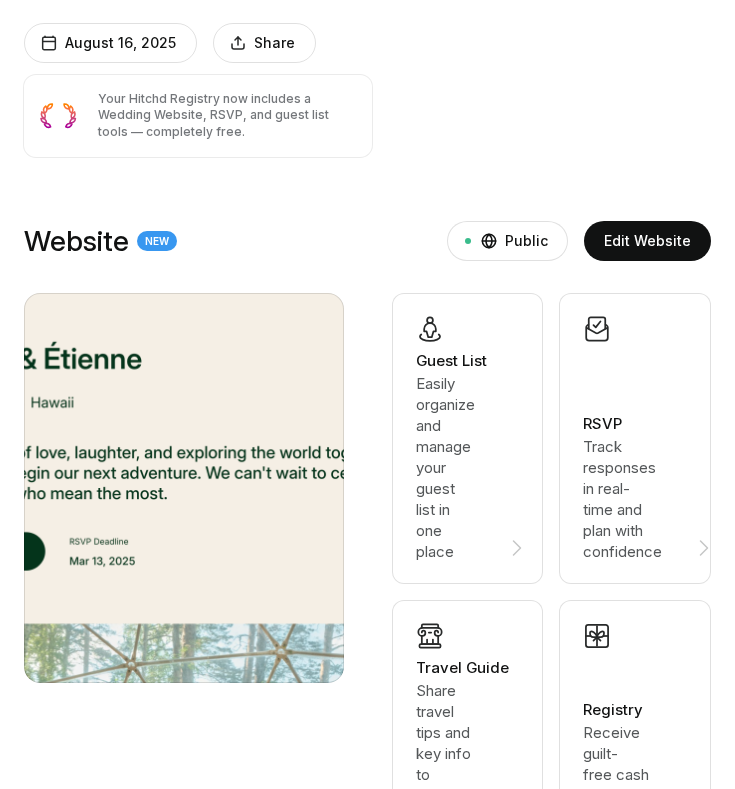 click on "RSVP
Track responses in real-time and plan with confidence" at bounding box center (469, 438) 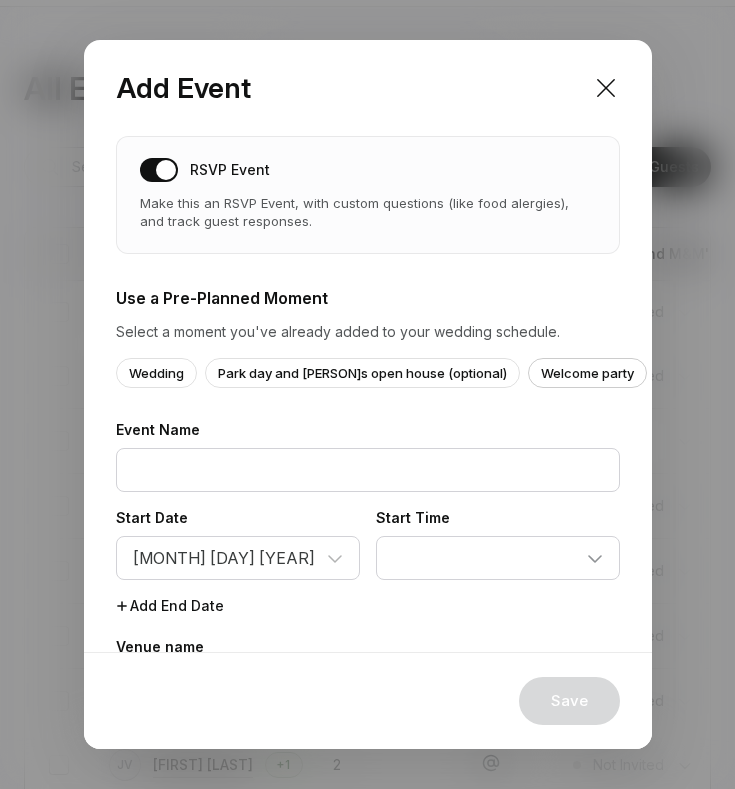 click on "Welcome party" at bounding box center (587, 373) 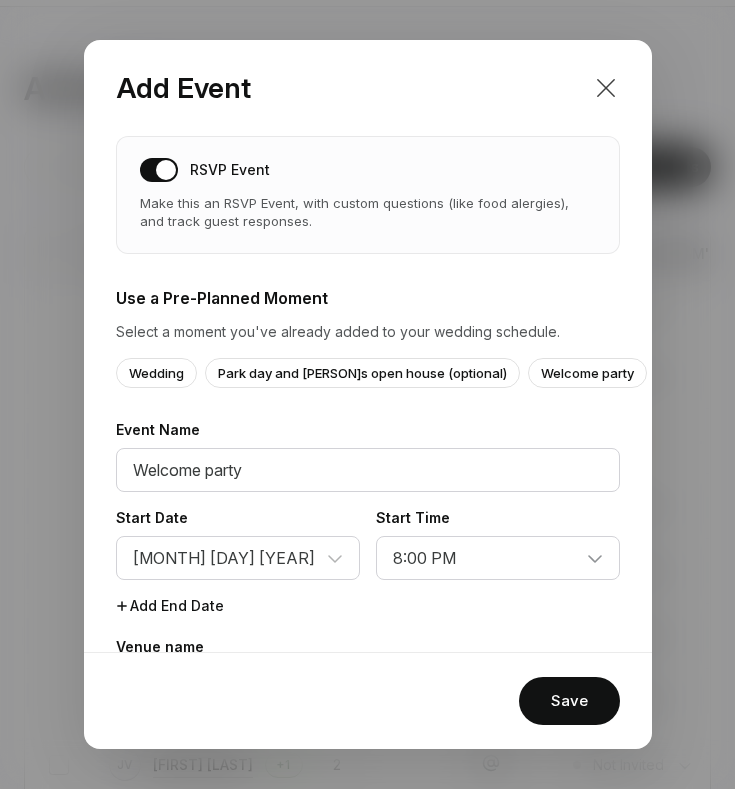 click at bounding box center [606, 88] 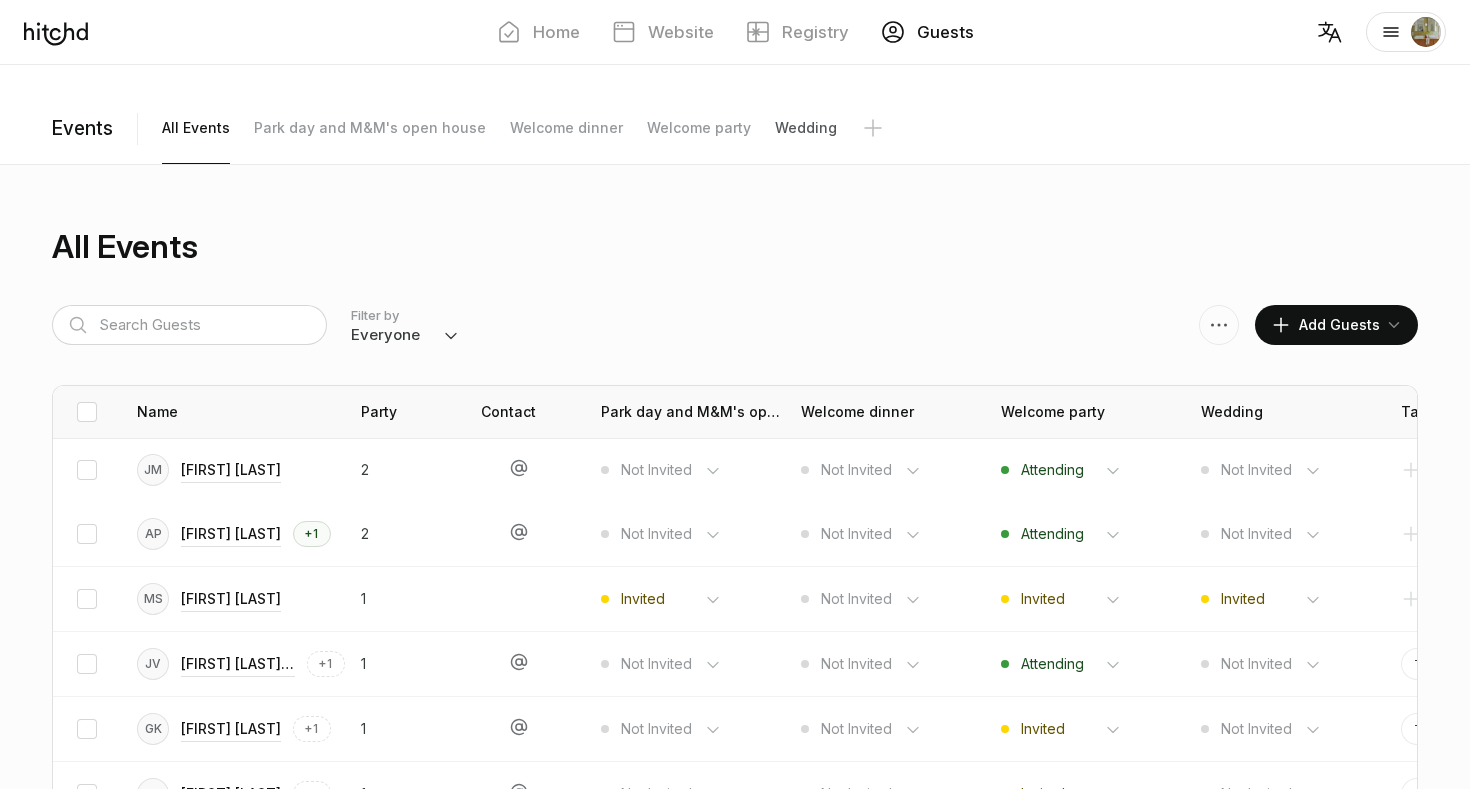 scroll, scrollTop: 0, scrollLeft: 0, axis: both 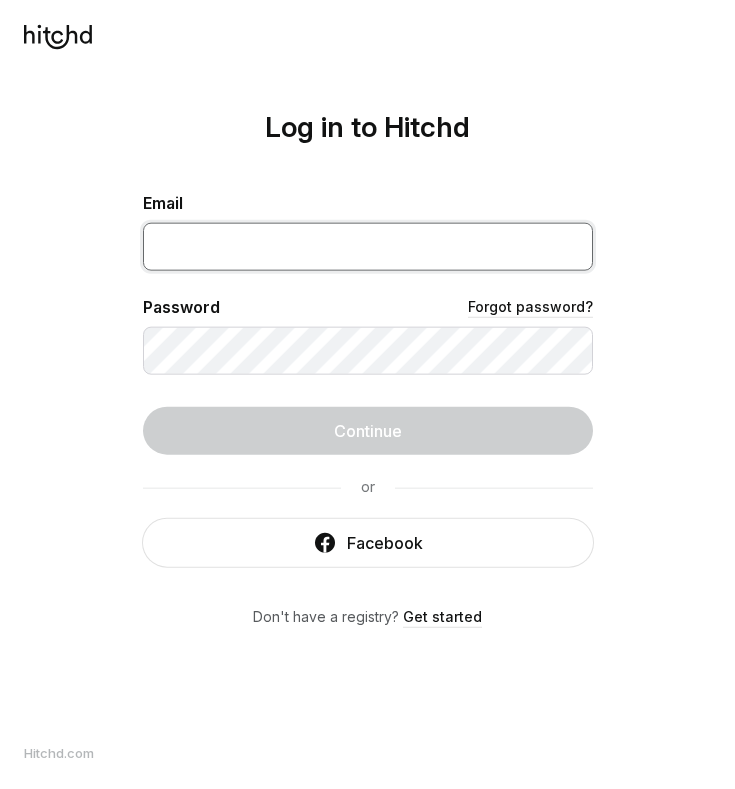 click at bounding box center (368, 246) 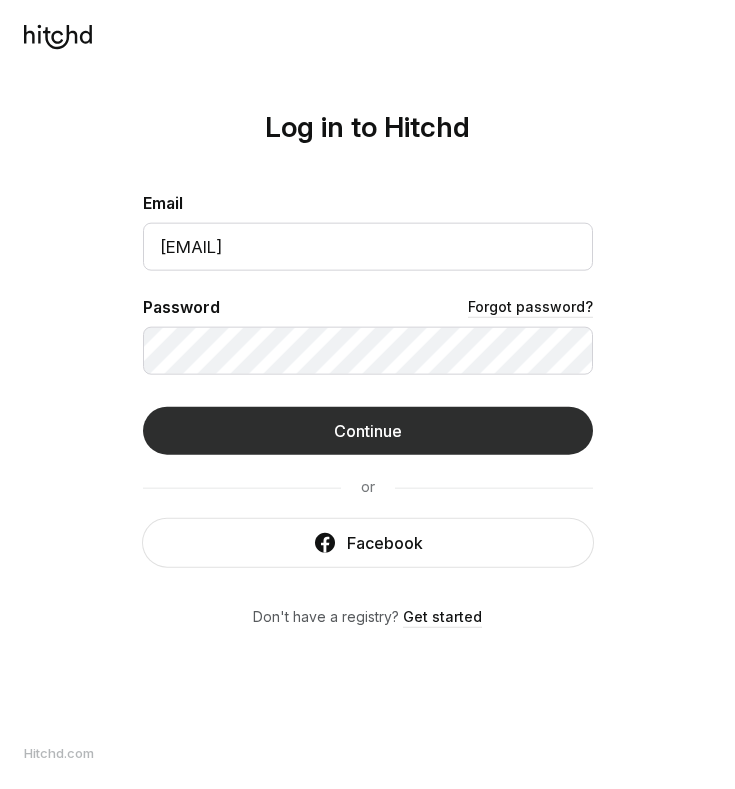 click on "Continue" at bounding box center [368, 430] 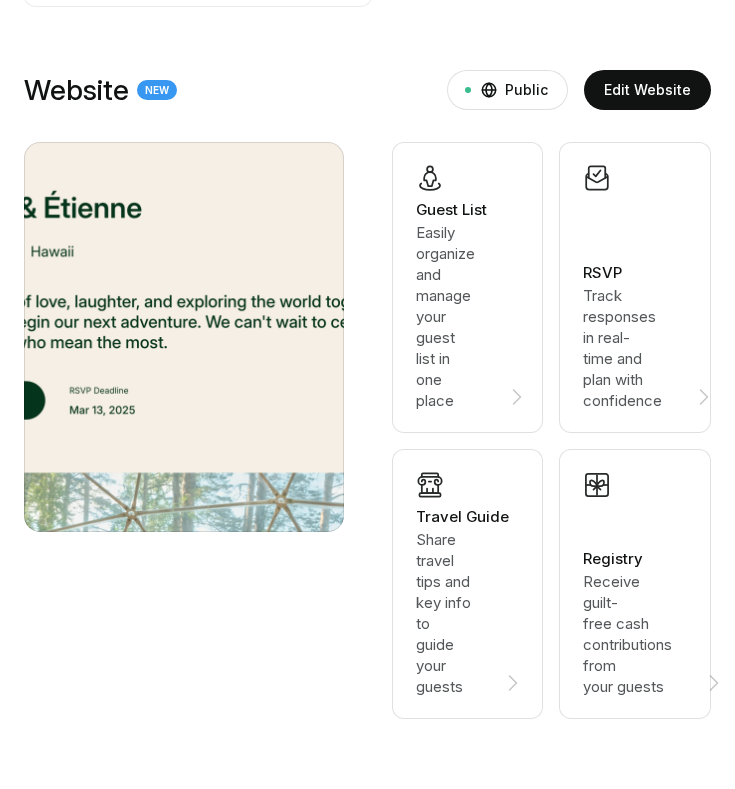 scroll, scrollTop: 338, scrollLeft: 0, axis: vertical 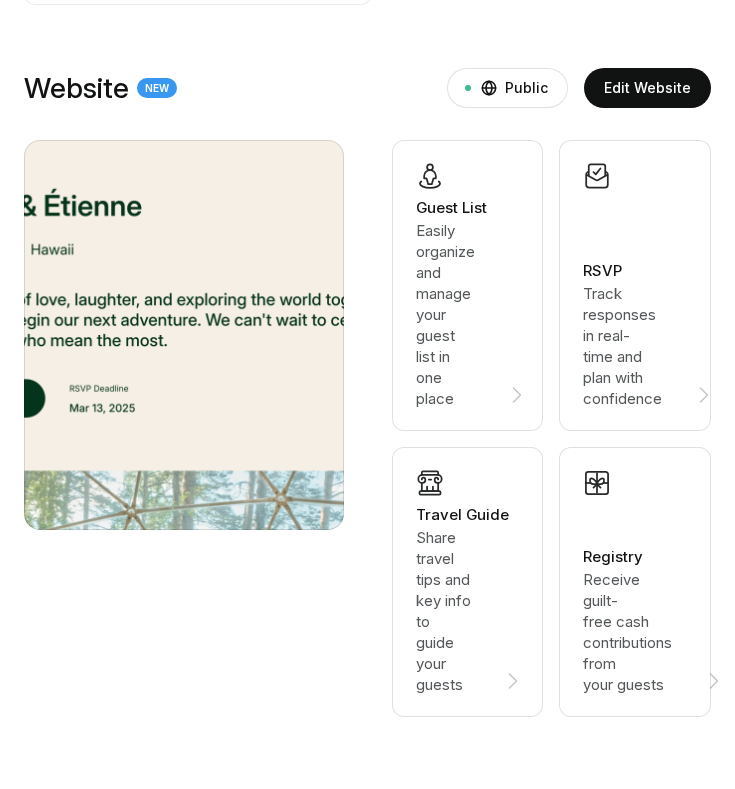click on "Track responses in real-time and plan with confidence" at bounding box center [457, 314] 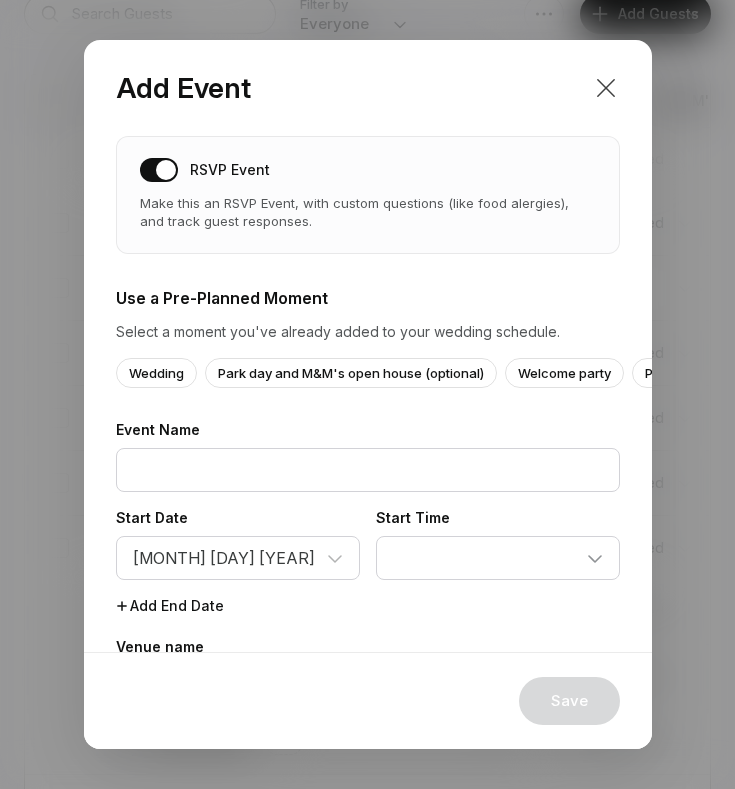 click at bounding box center (606, 88) 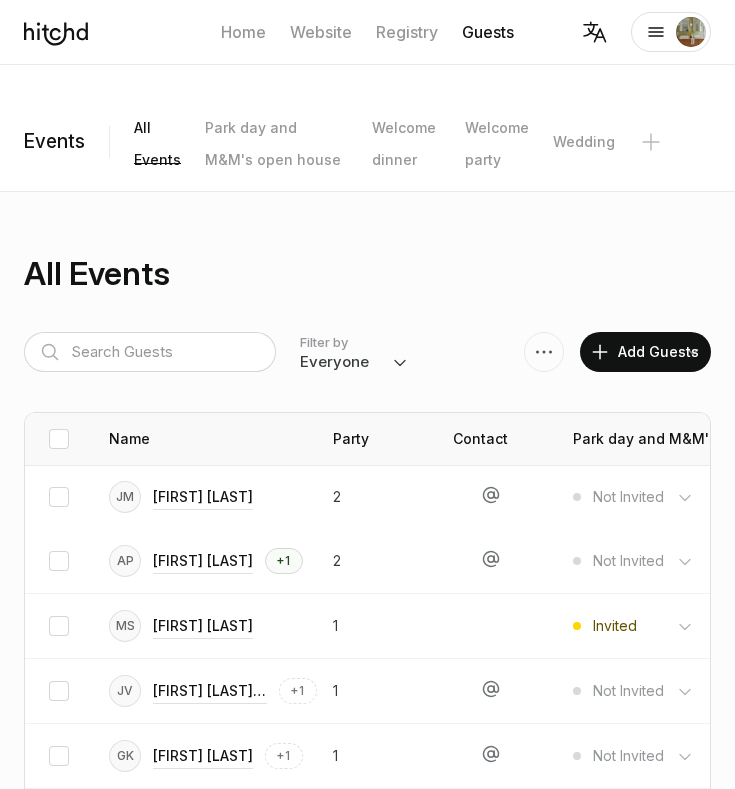 scroll, scrollTop: 0, scrollLeft: 0, axis: both 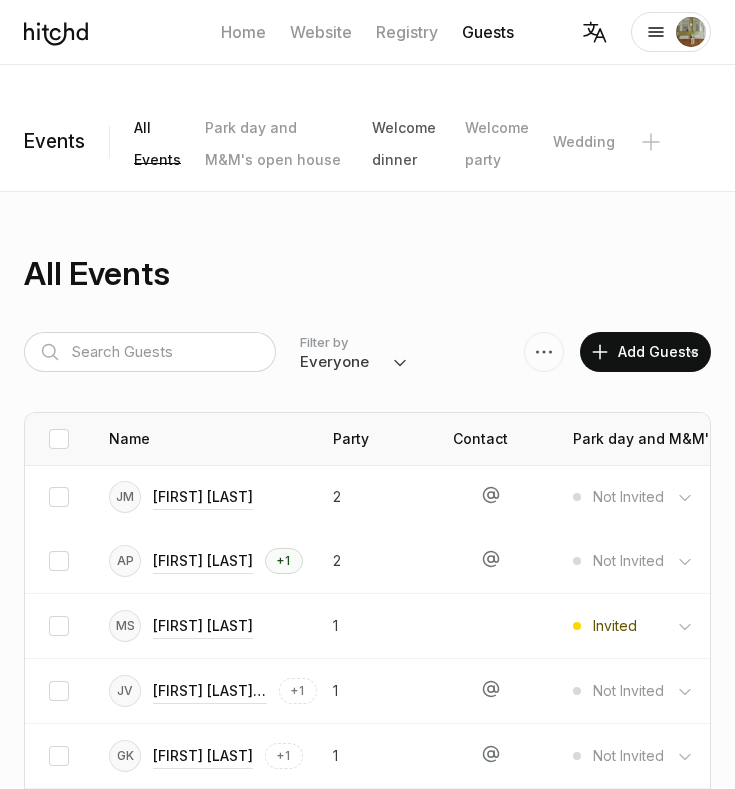 click on "Welcome dinner" at bounding box center (157, 128) 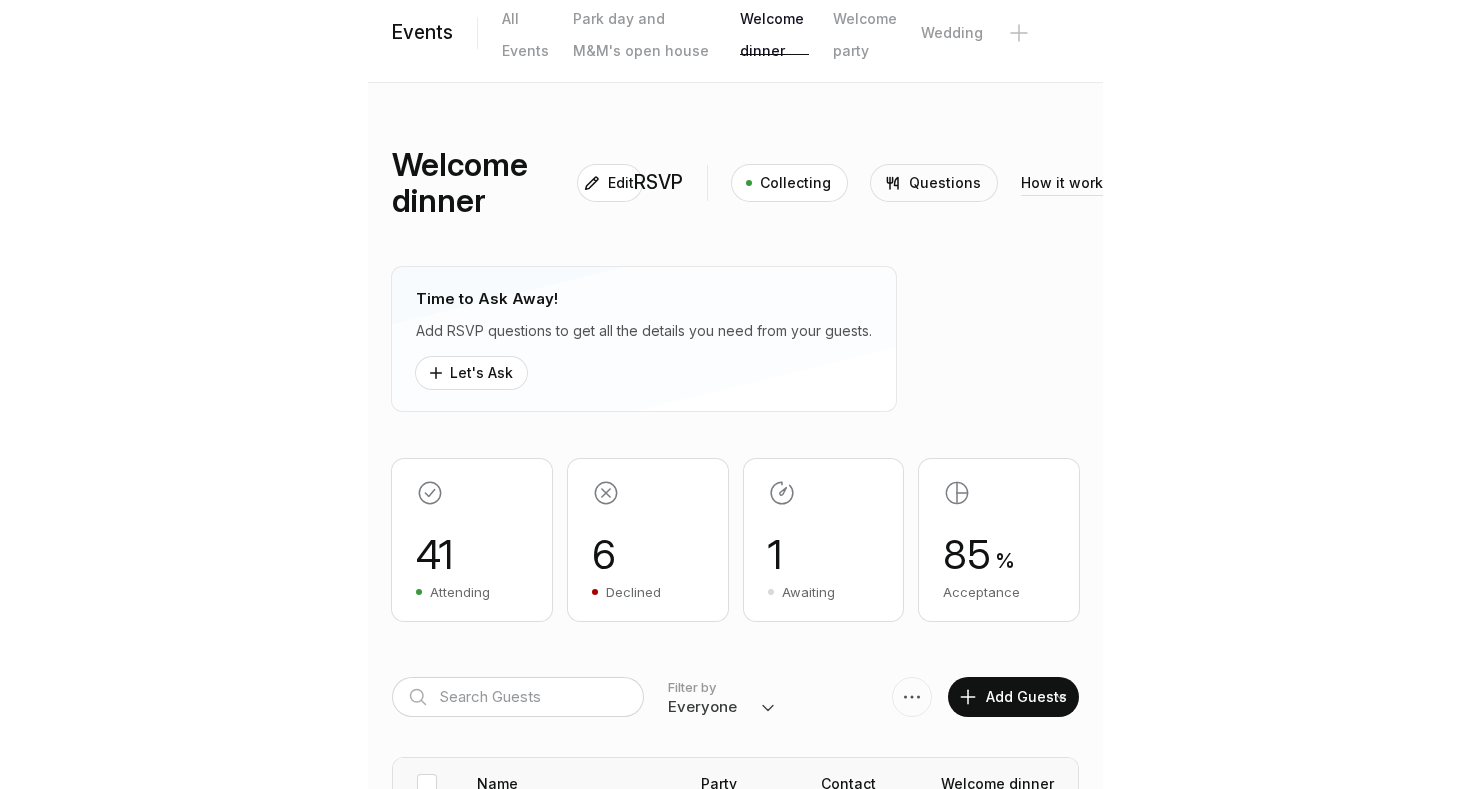 scroll, scrollTop: 128, scrollLeft: 0, axis: vertical 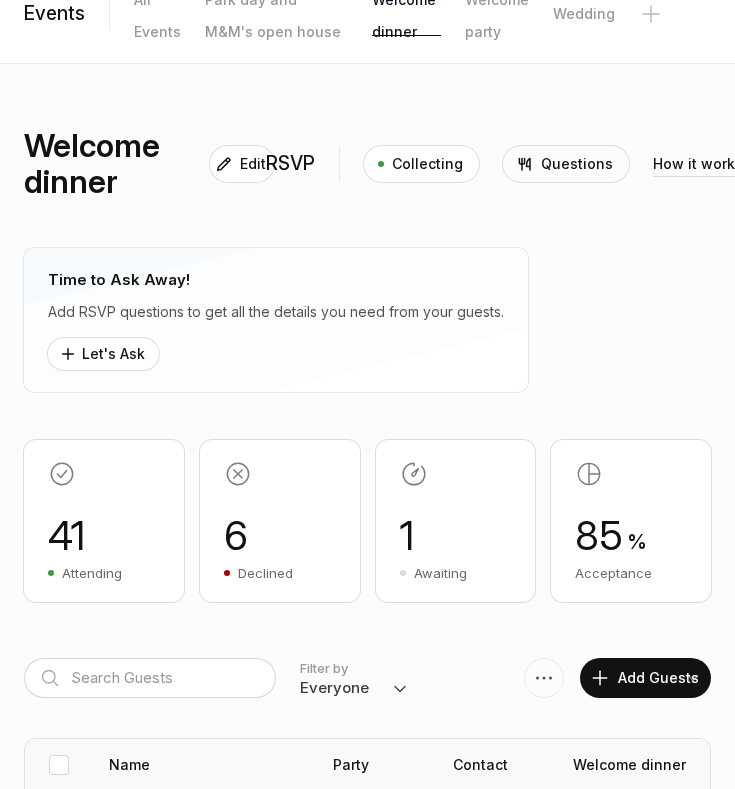 click on "1" at bounding box center [104, 536] 